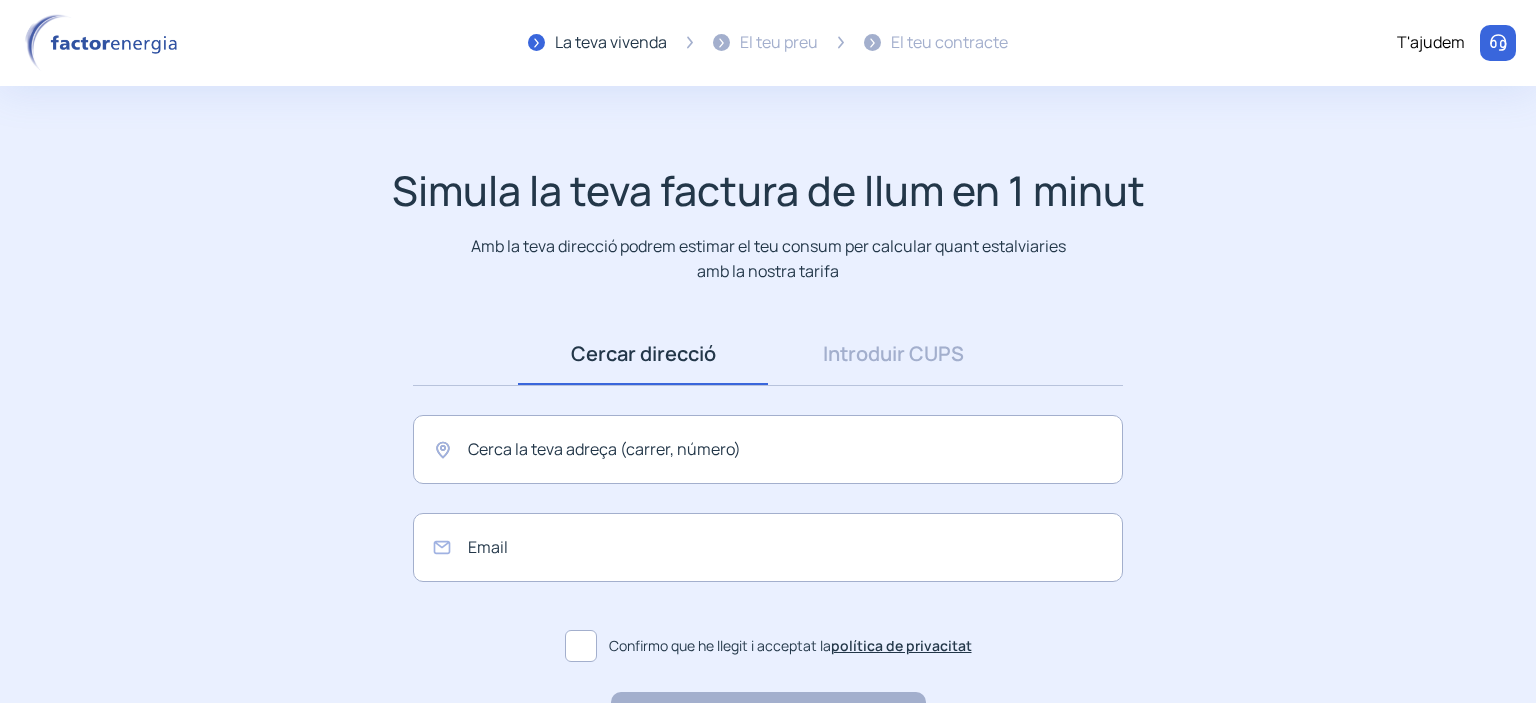 scroll, scrollTop: 0, scrollLeft: 0, axis: both 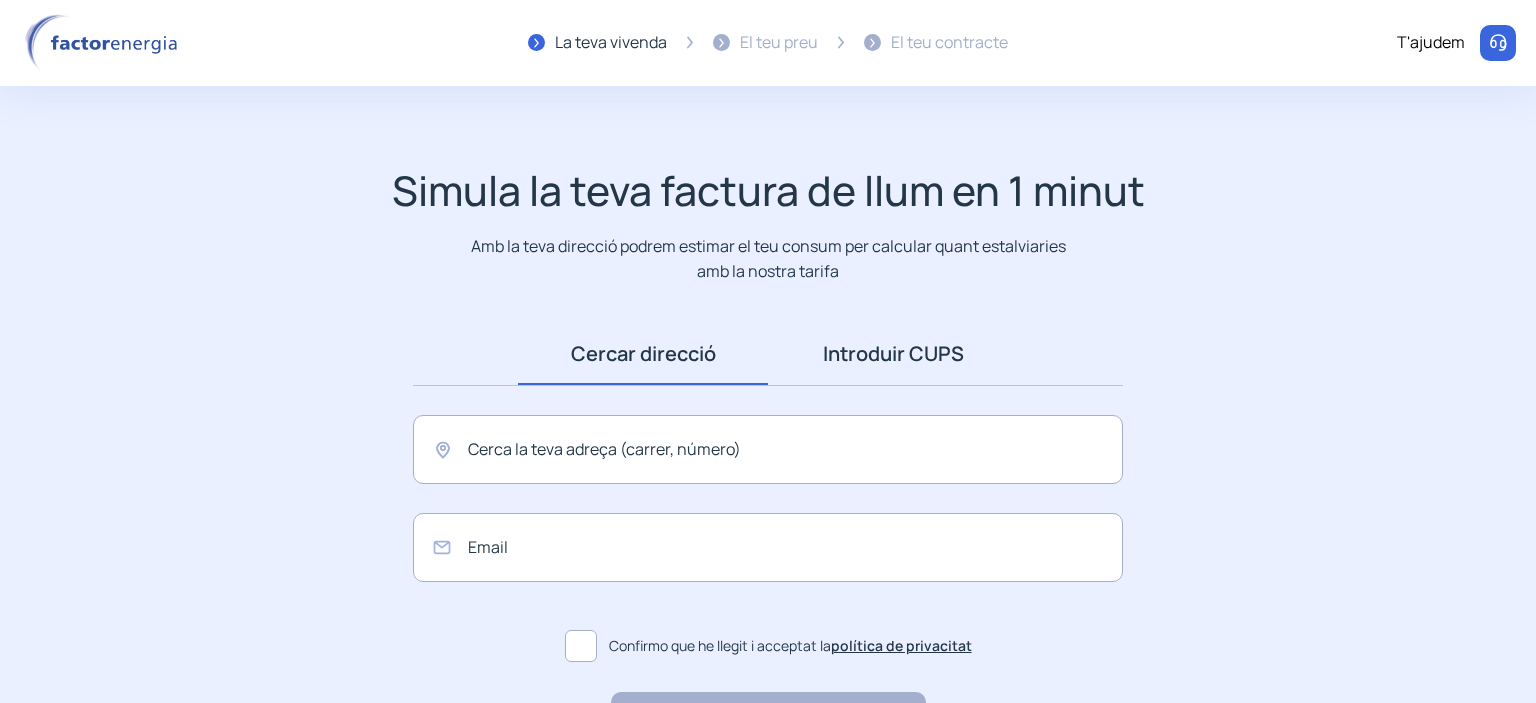 click on "Introduir CUPS" at bounding box center [893, 354] 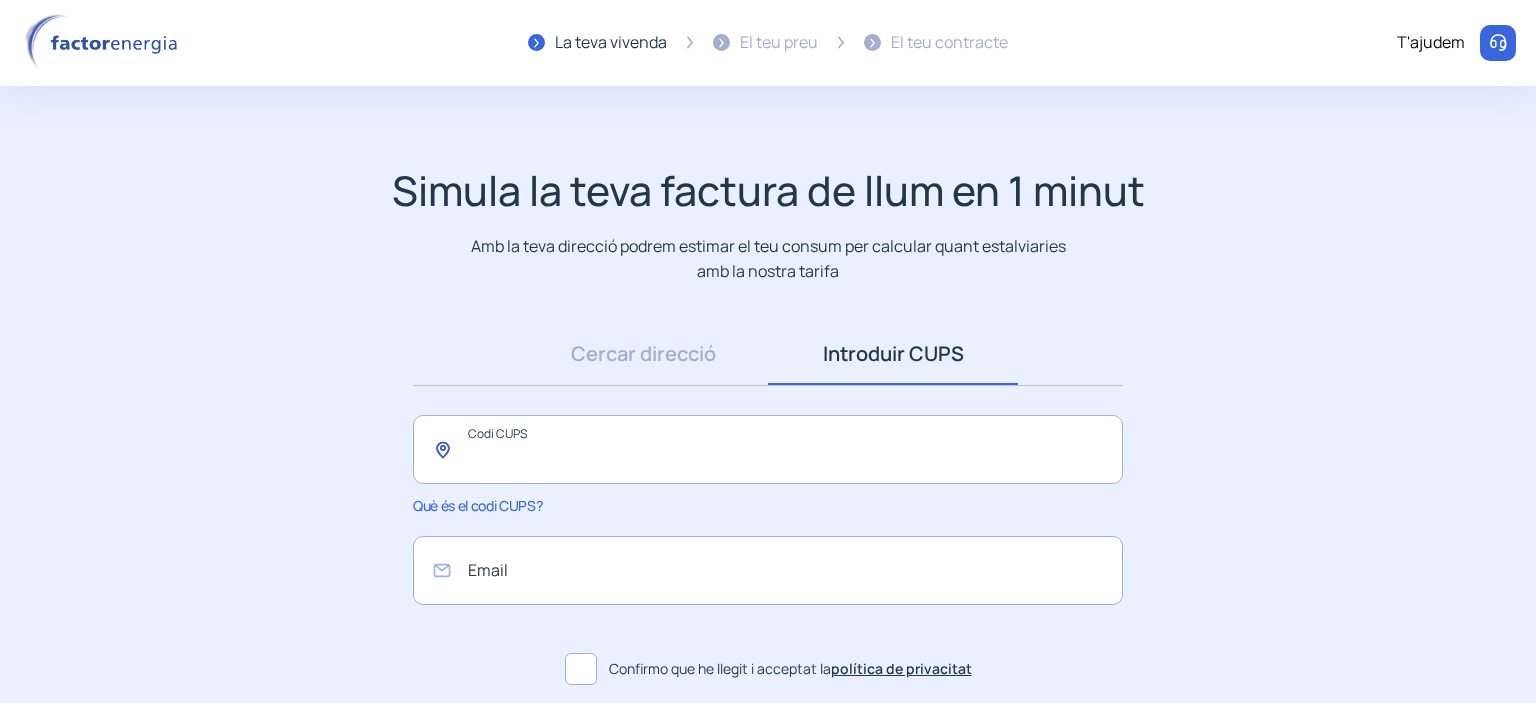 click at bounding box center [768, 449] 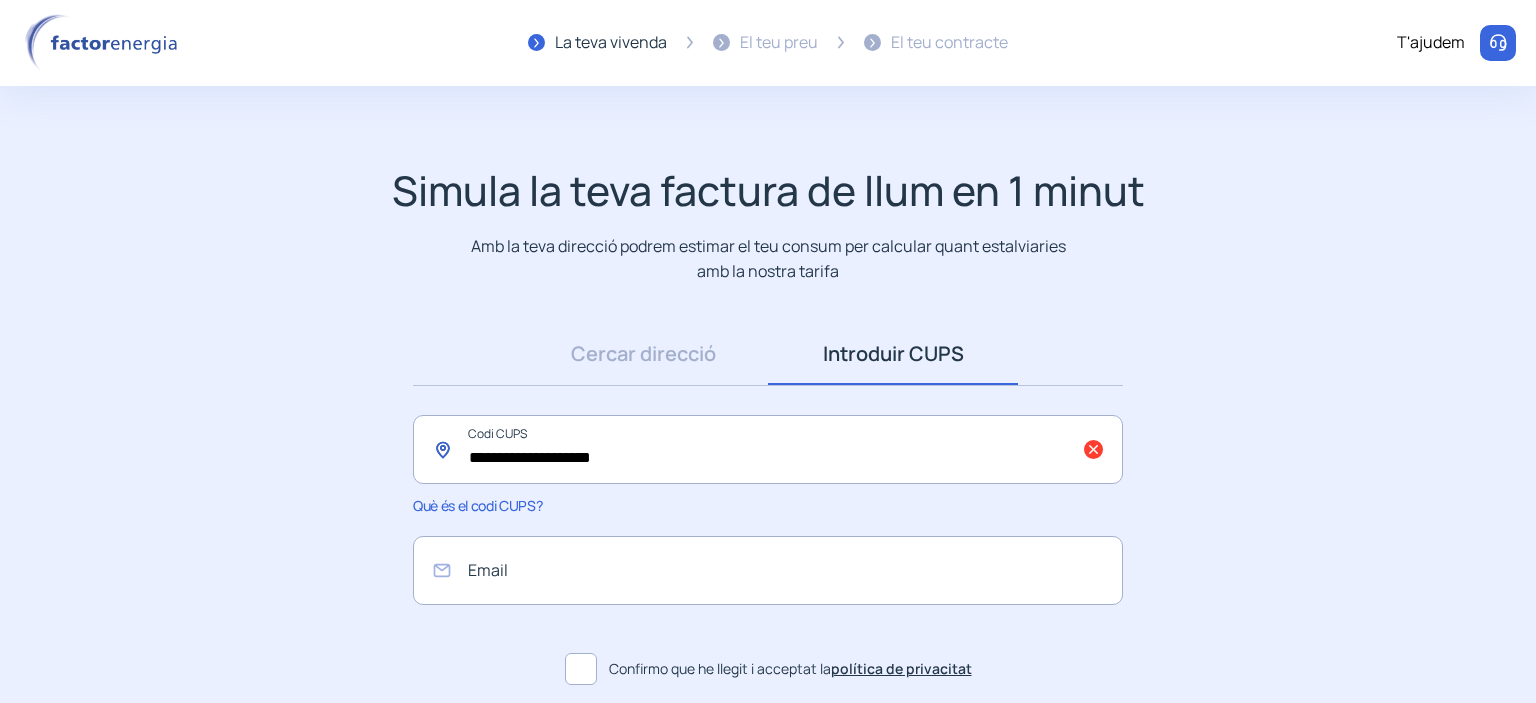 type on "**********" 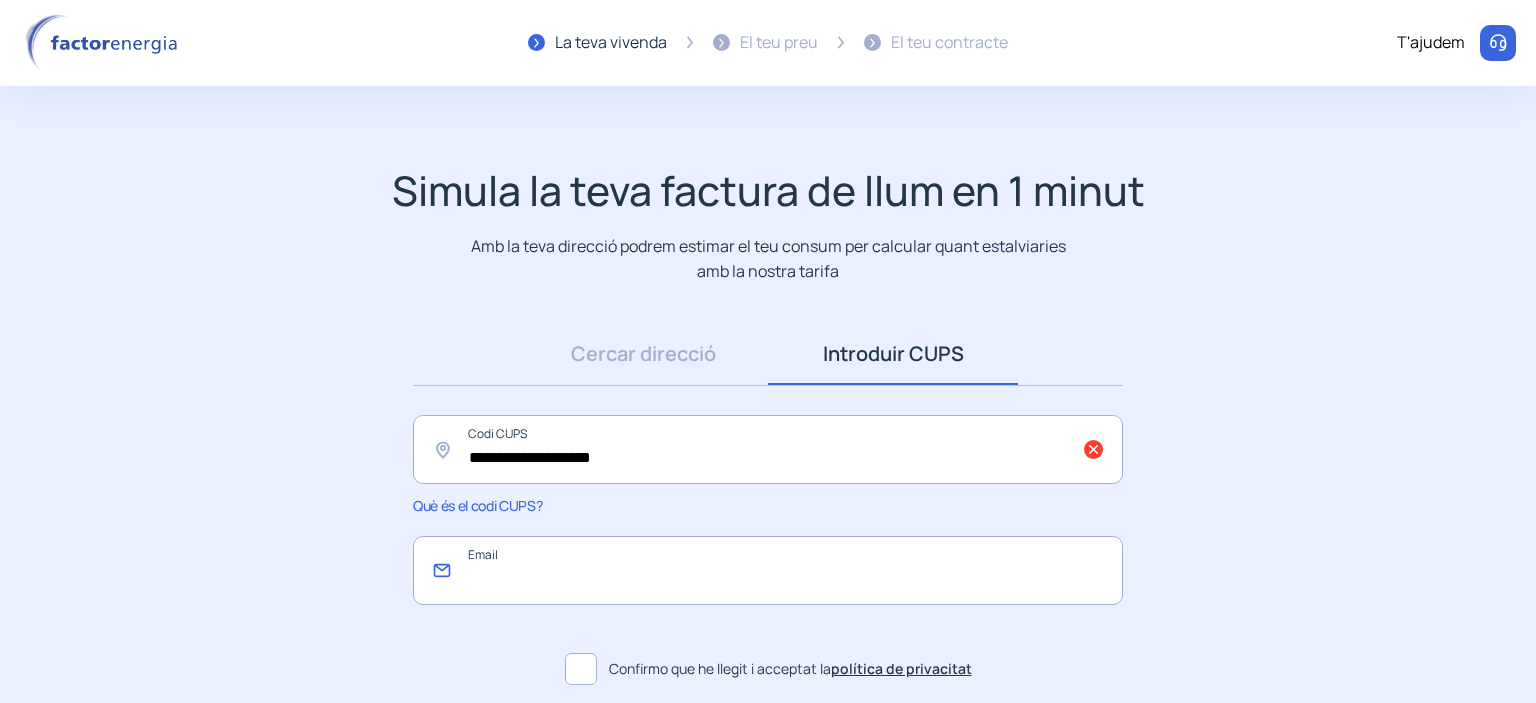 click at bounding box center [768, 570] 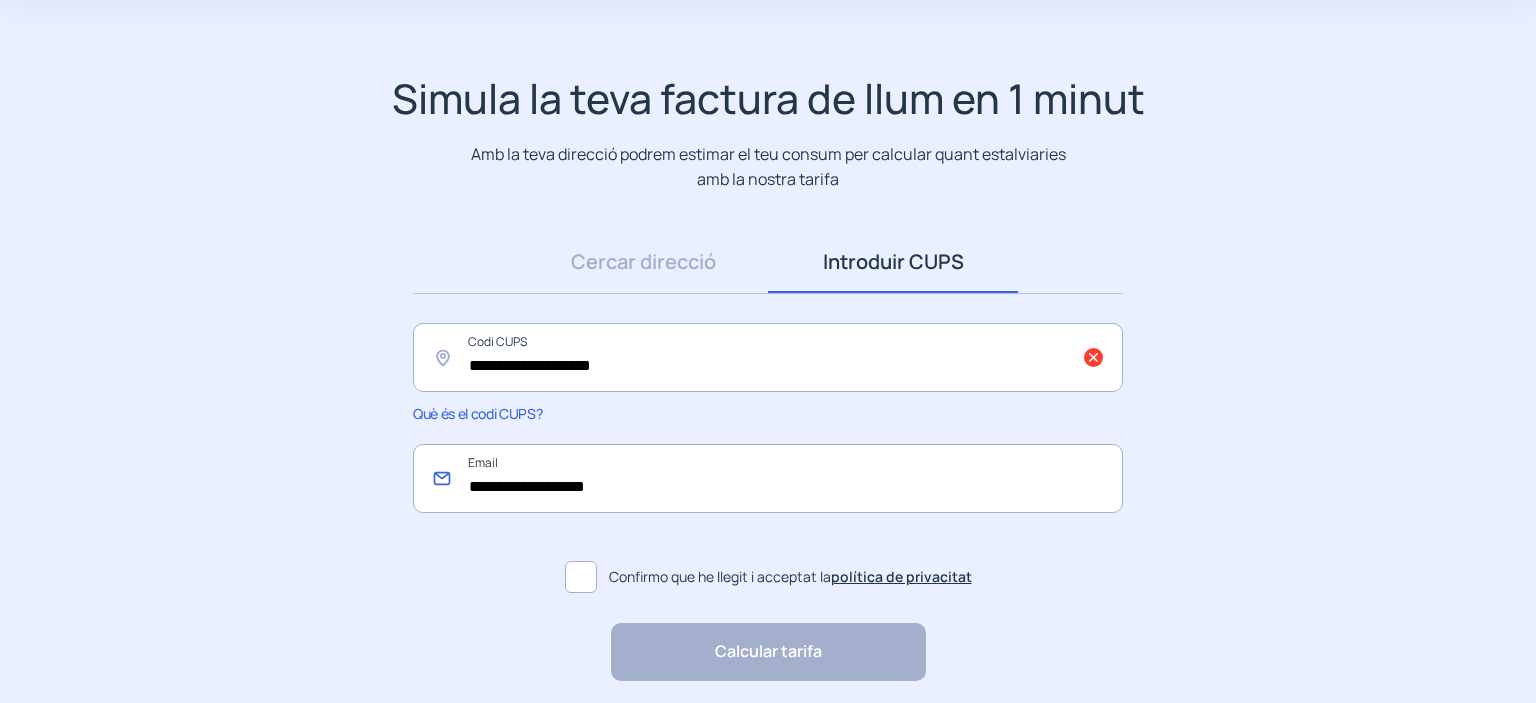 scroll, scrollTop: 169, scrollLeft: 0, axis: vertical 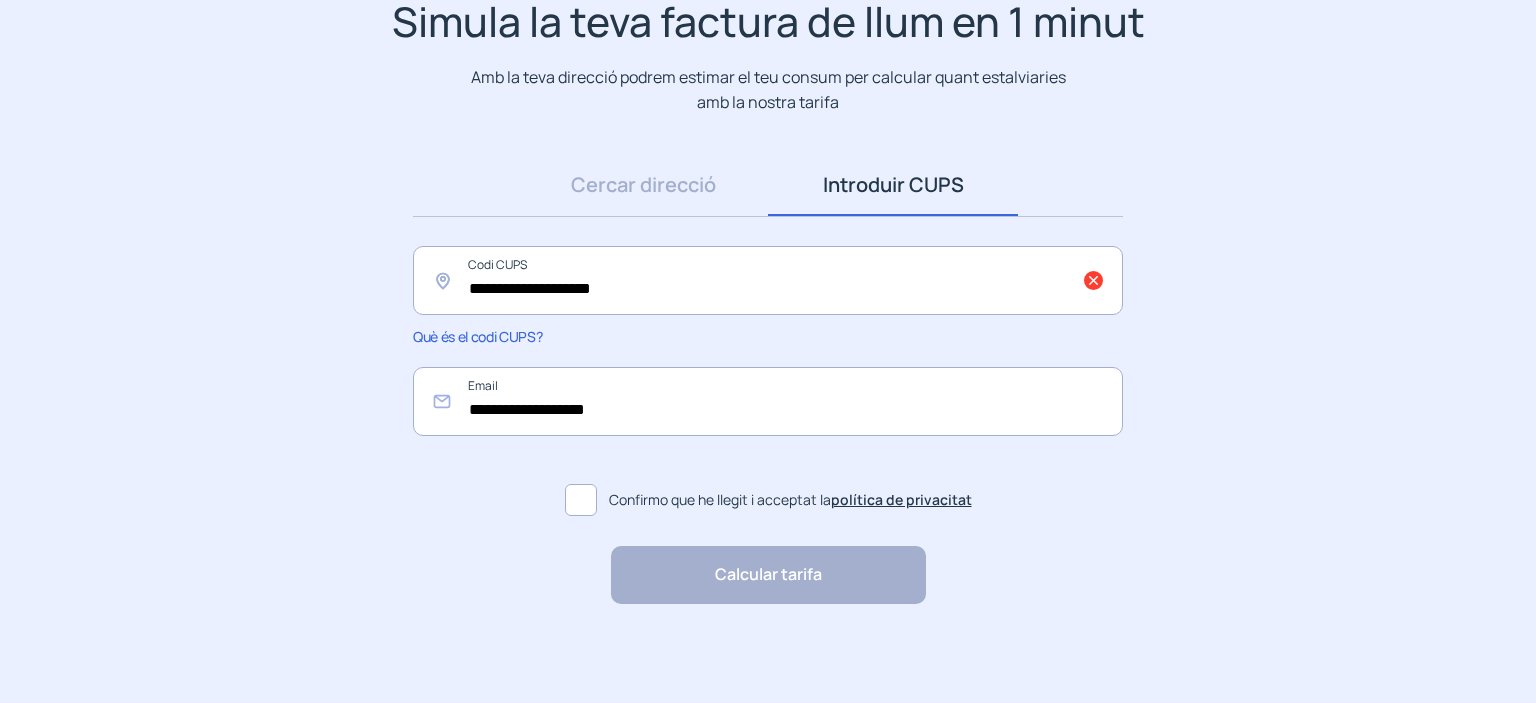 click at bounding box center [581, 500] 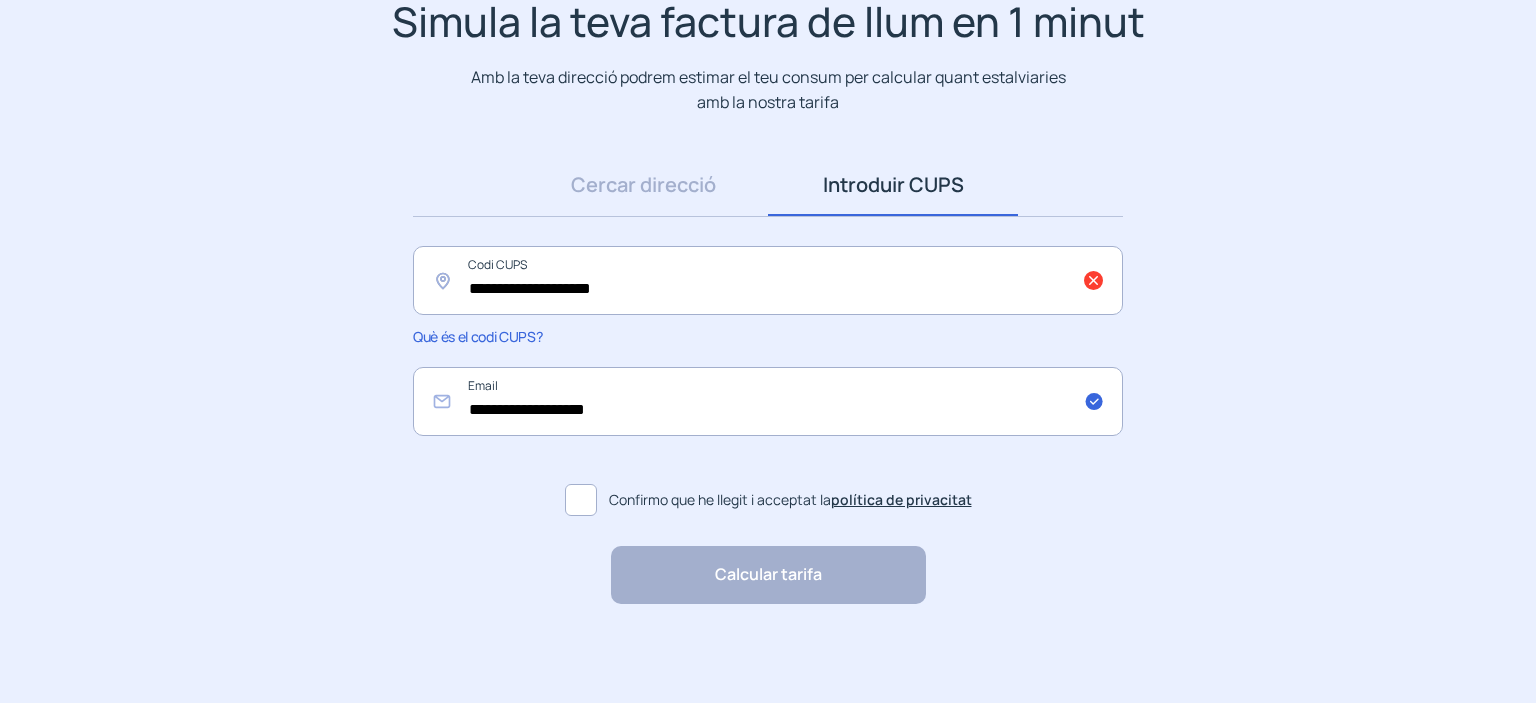 click on "Calcular tarifa "Excel·lent servei i atenció al client" "Respecte pel client i varietat de tarifes" "Tot genial i molt ràpid" "Rapidesa i bon tracte al client"" at bounding box center (768, 575) 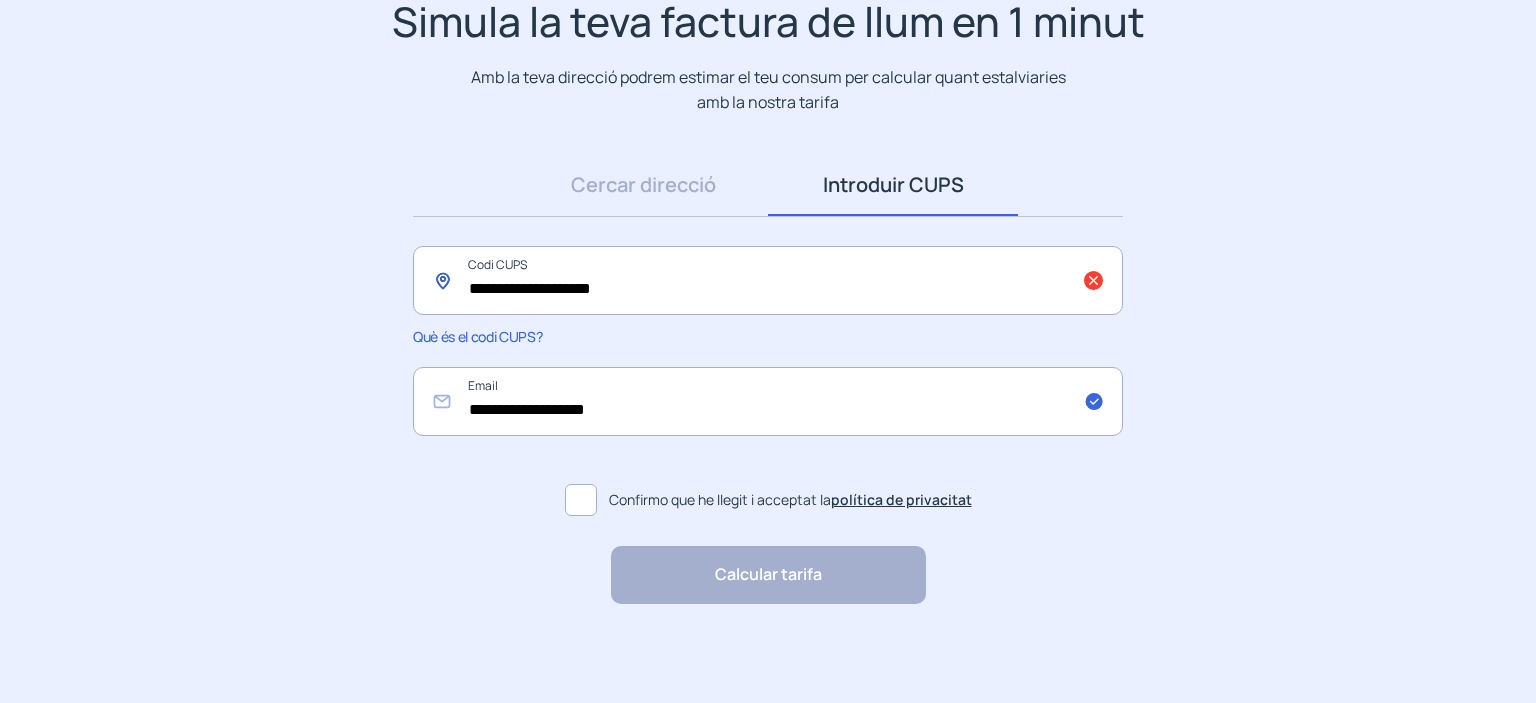 click on "**********" at bounding box center [768, 280] 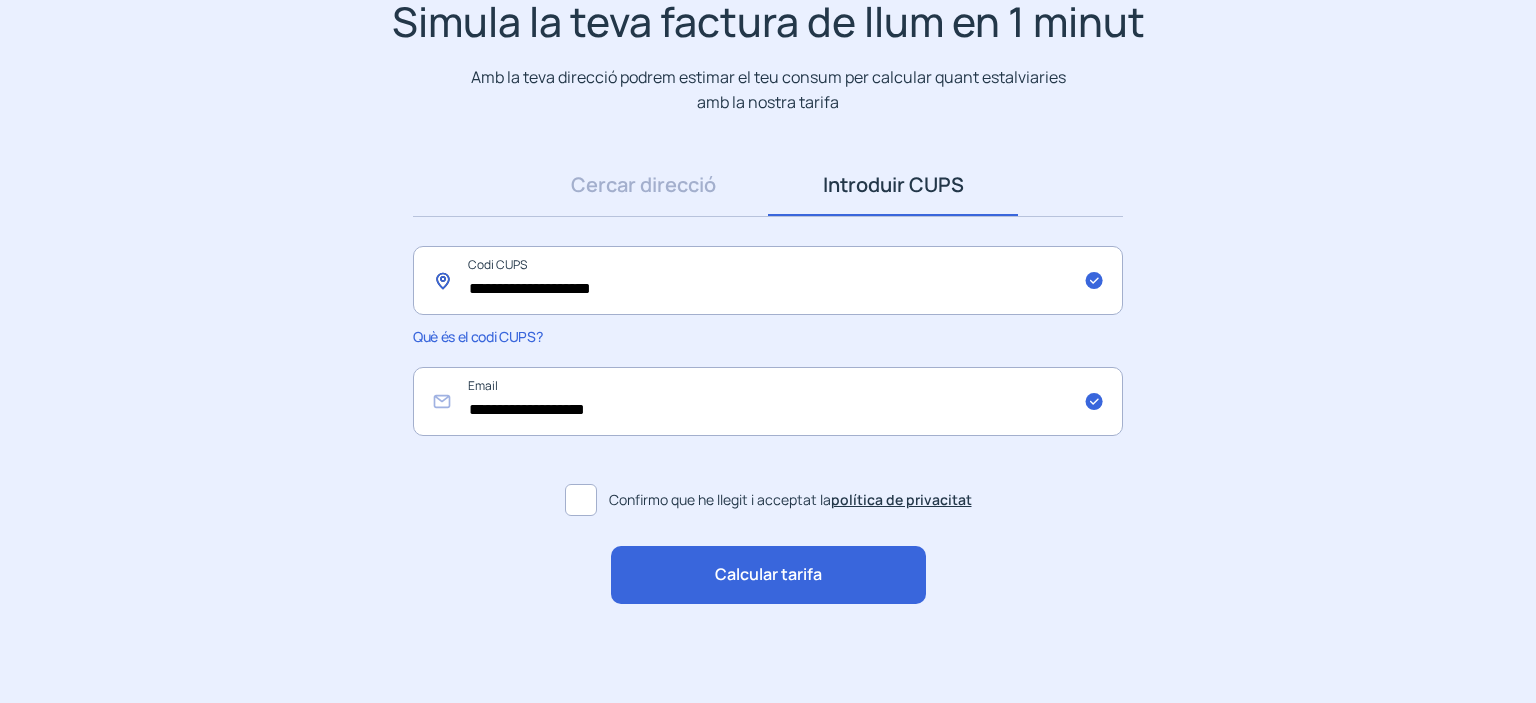type on "**********" 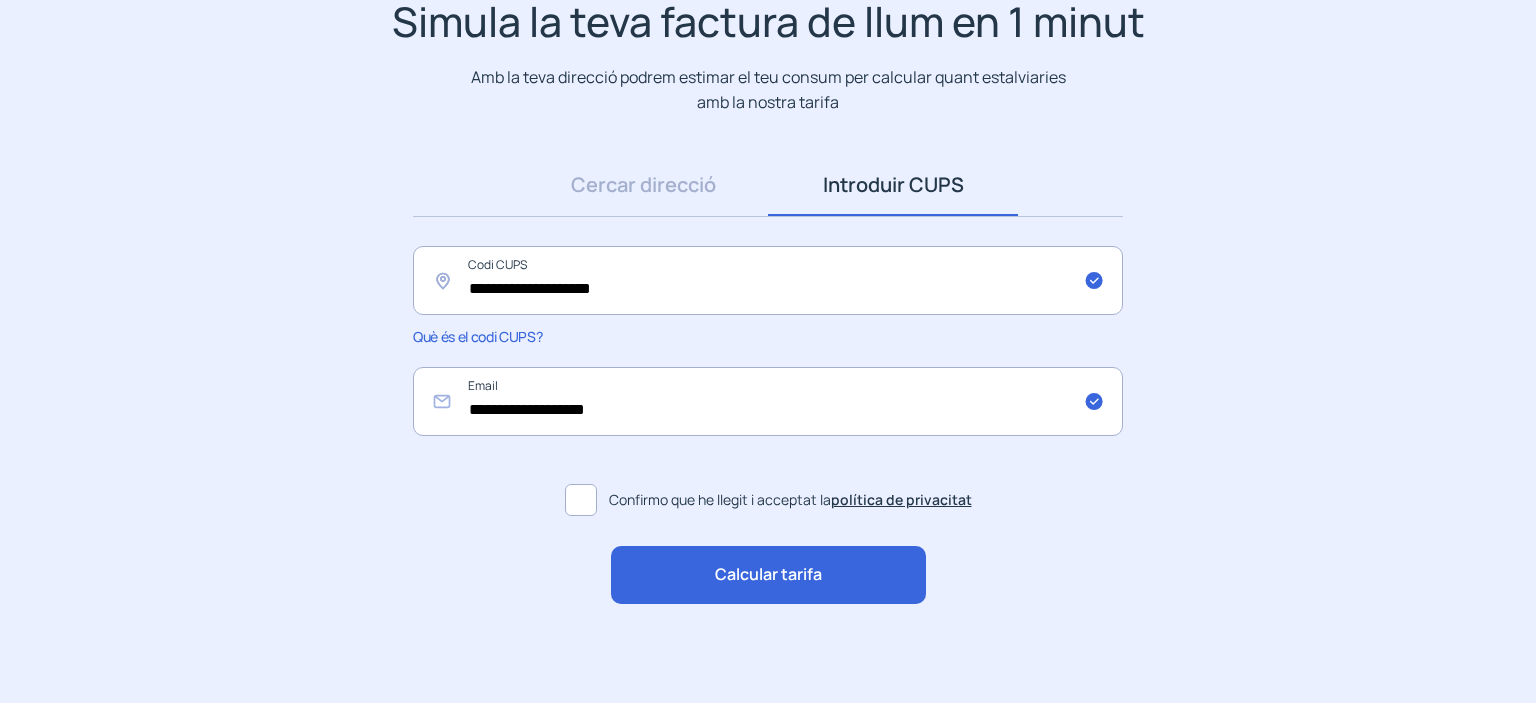 click on "Calcular tarifa" at bounding box center [768, 575] 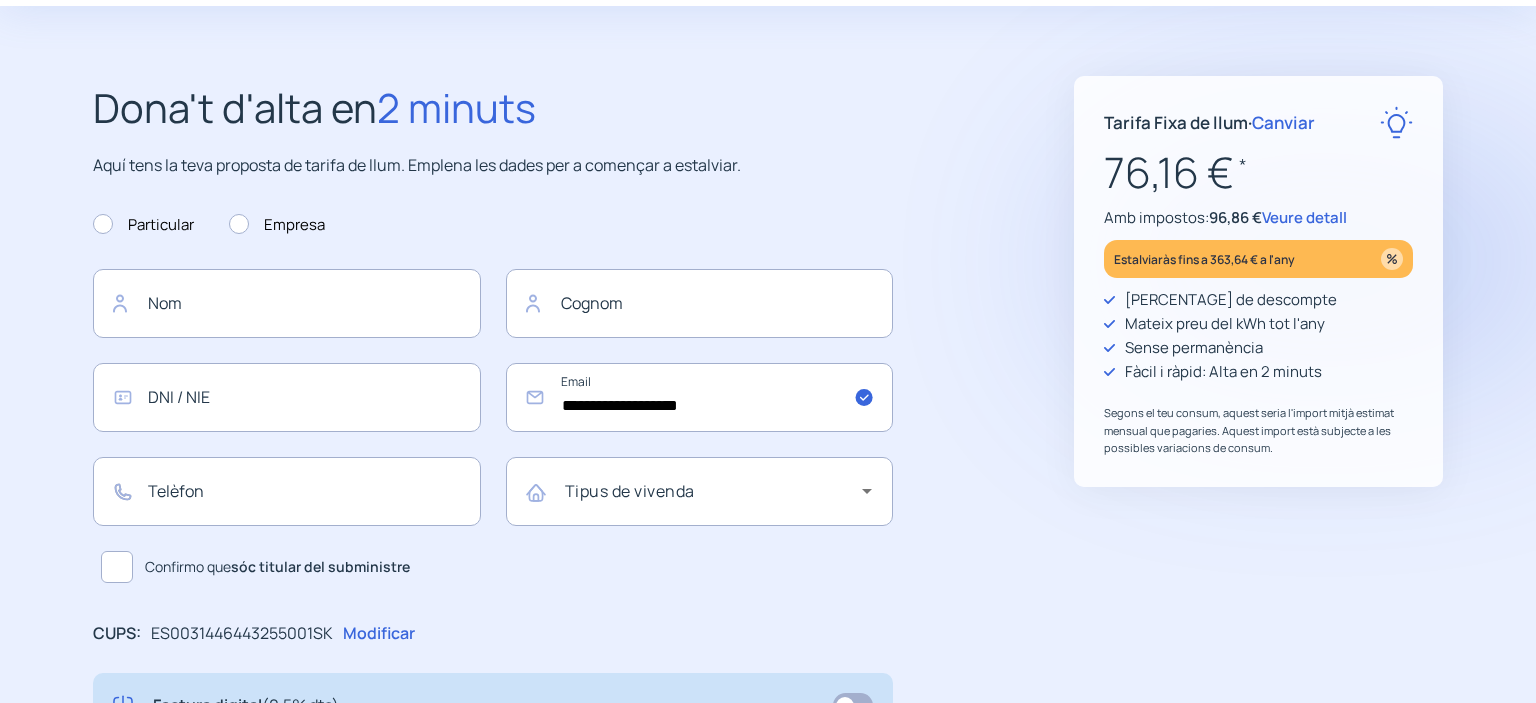 scroll, scrollTop: 0, scrollLeft: 0, axis: both 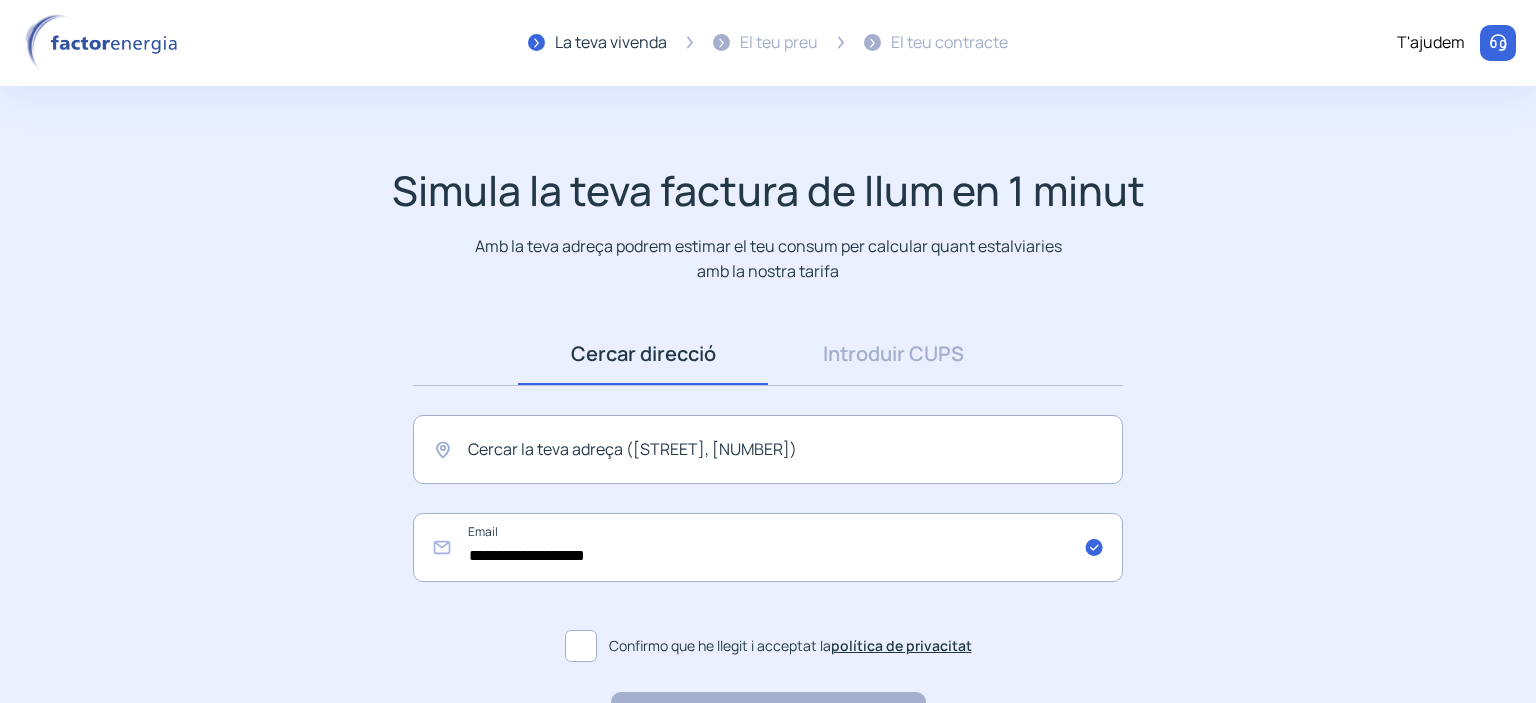 click on "Cercar direcció Direcció Introduir CUPS CUPS" at bounding box center [768, 354] 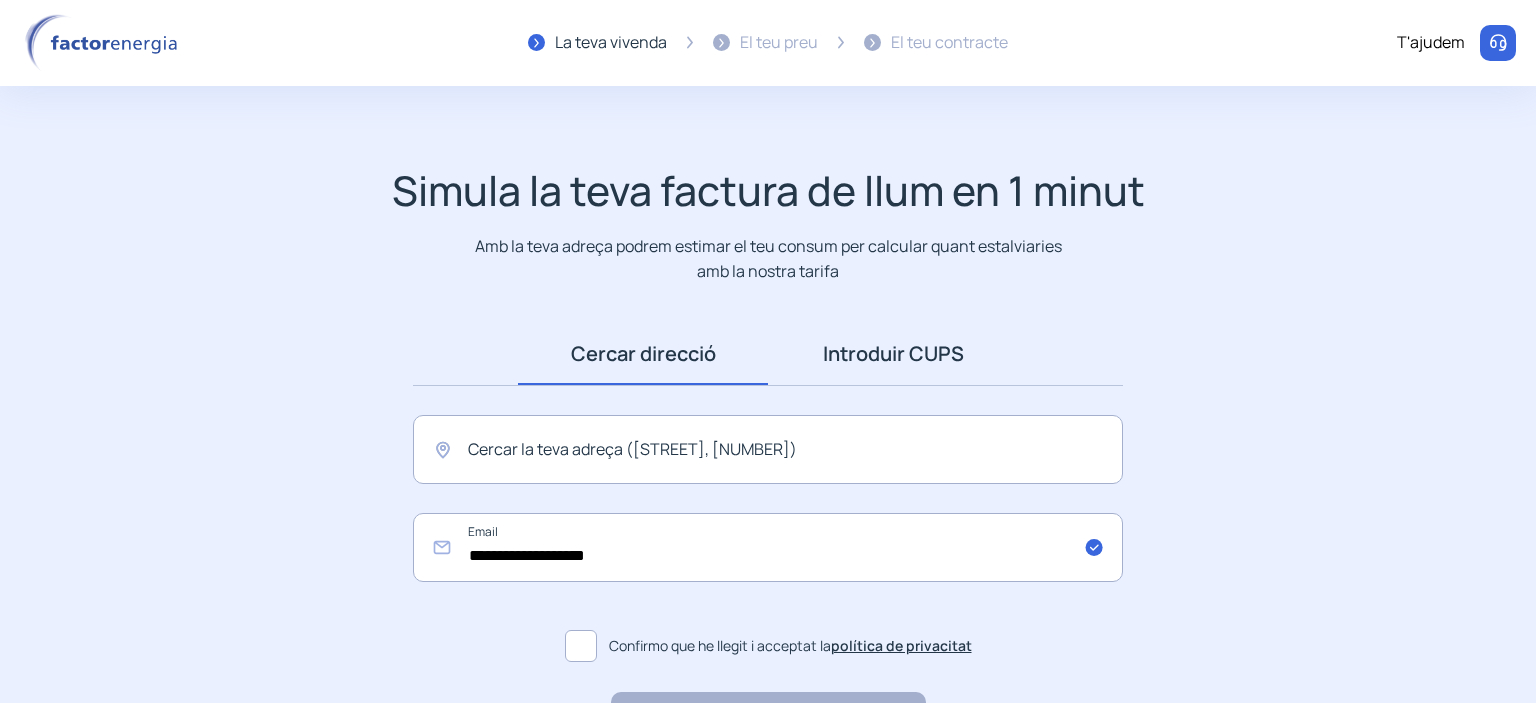 click on "Introduir CUPS" at bounding box center (893, 354) 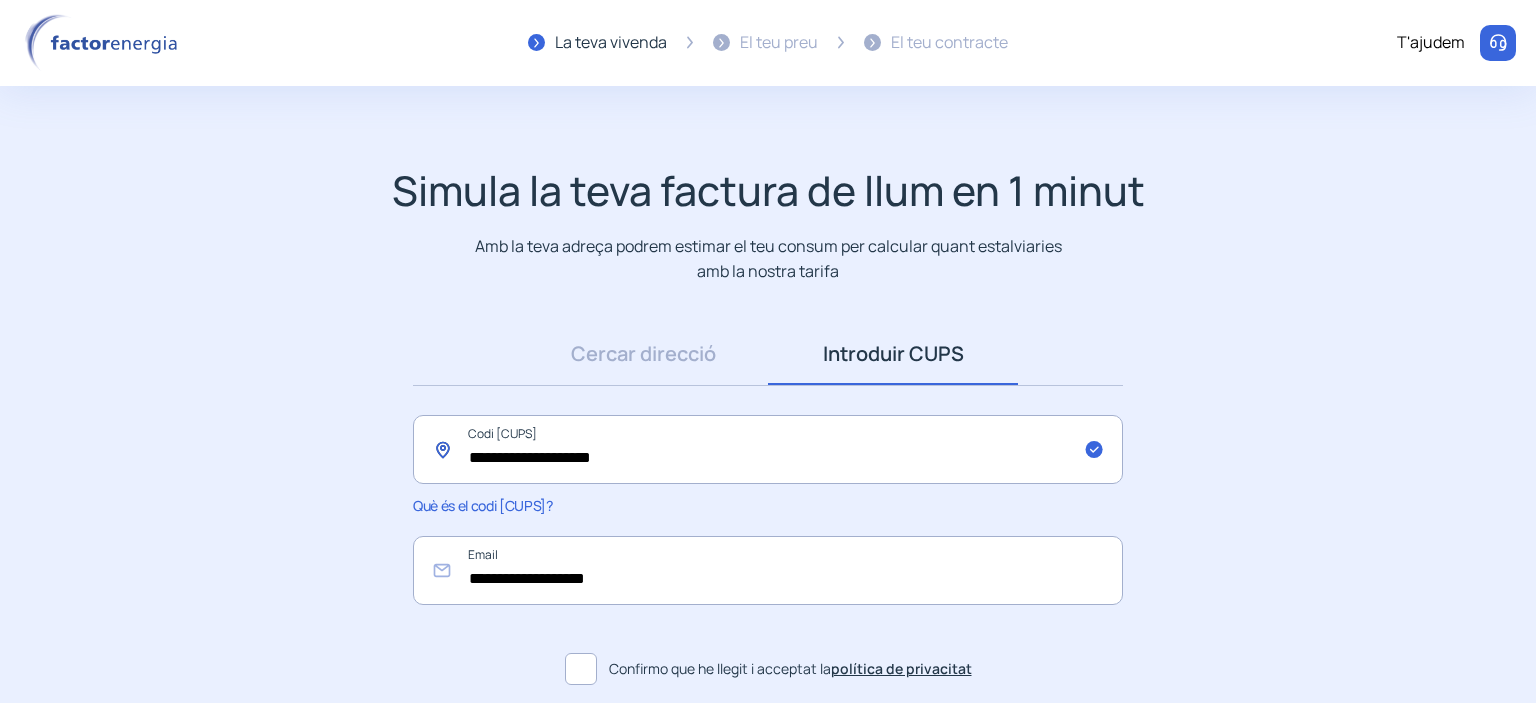 click on "**********" at bounding box center [768, 449] 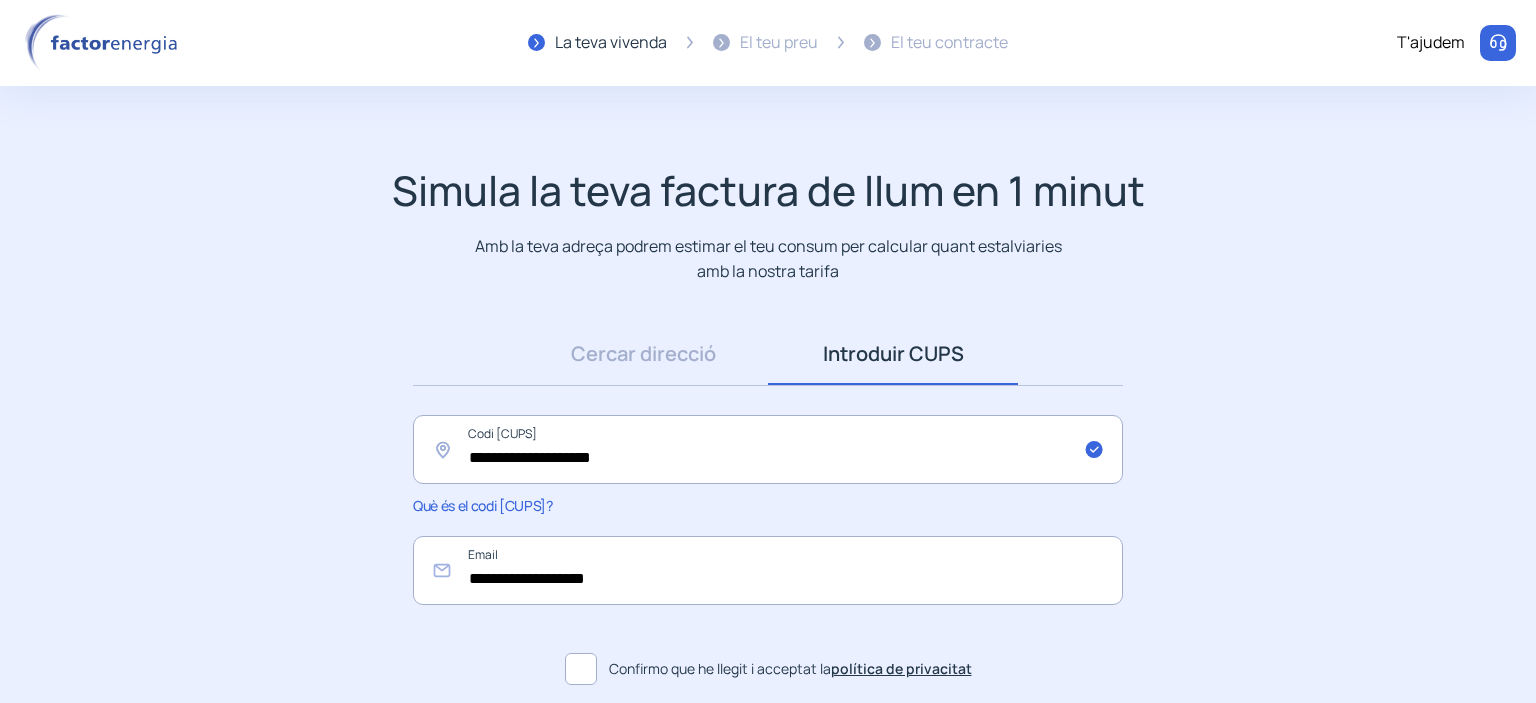 click on "Confirmo que he llegit i acceptat la  política de privacitat" at bounding box center (790, 669) 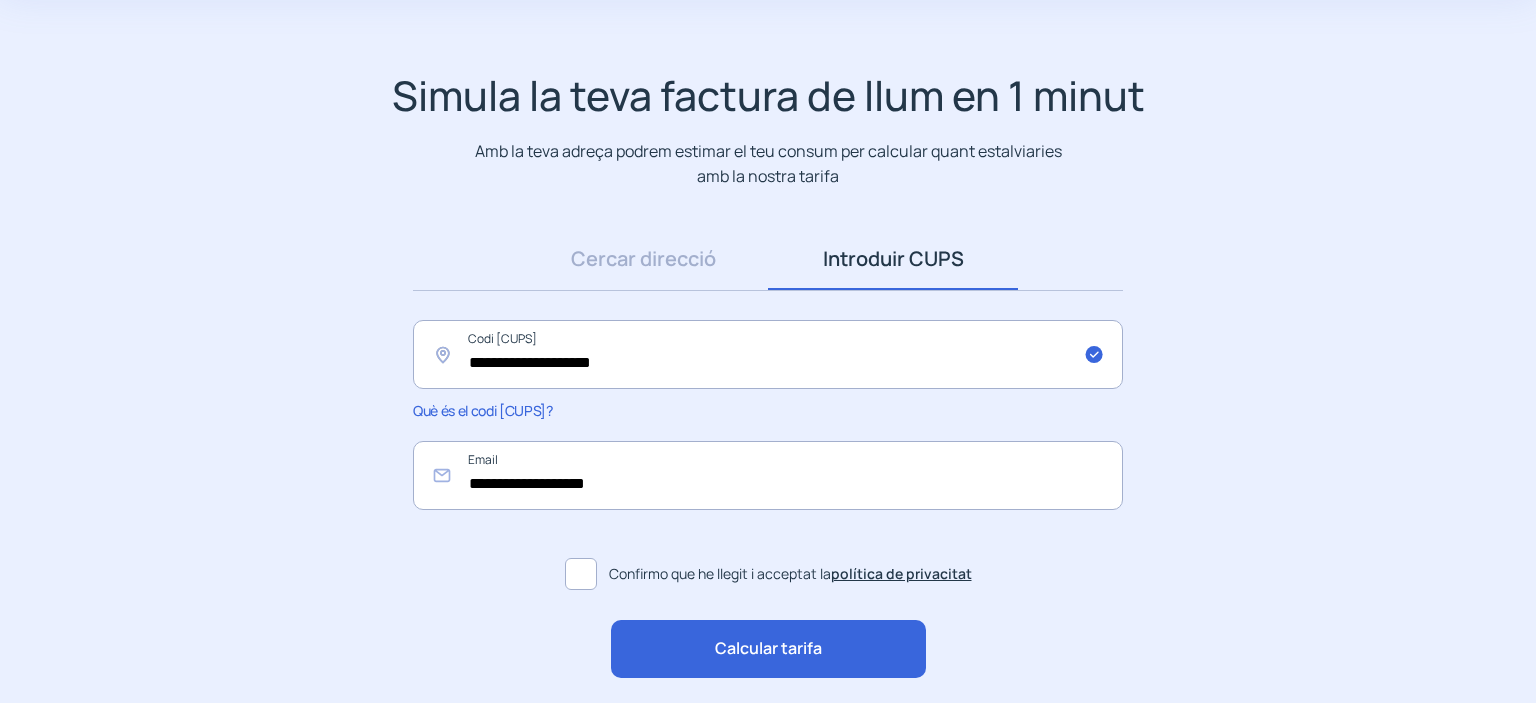 scroll, scrollTop: 169, scrollLeft: 0, axis: vertical 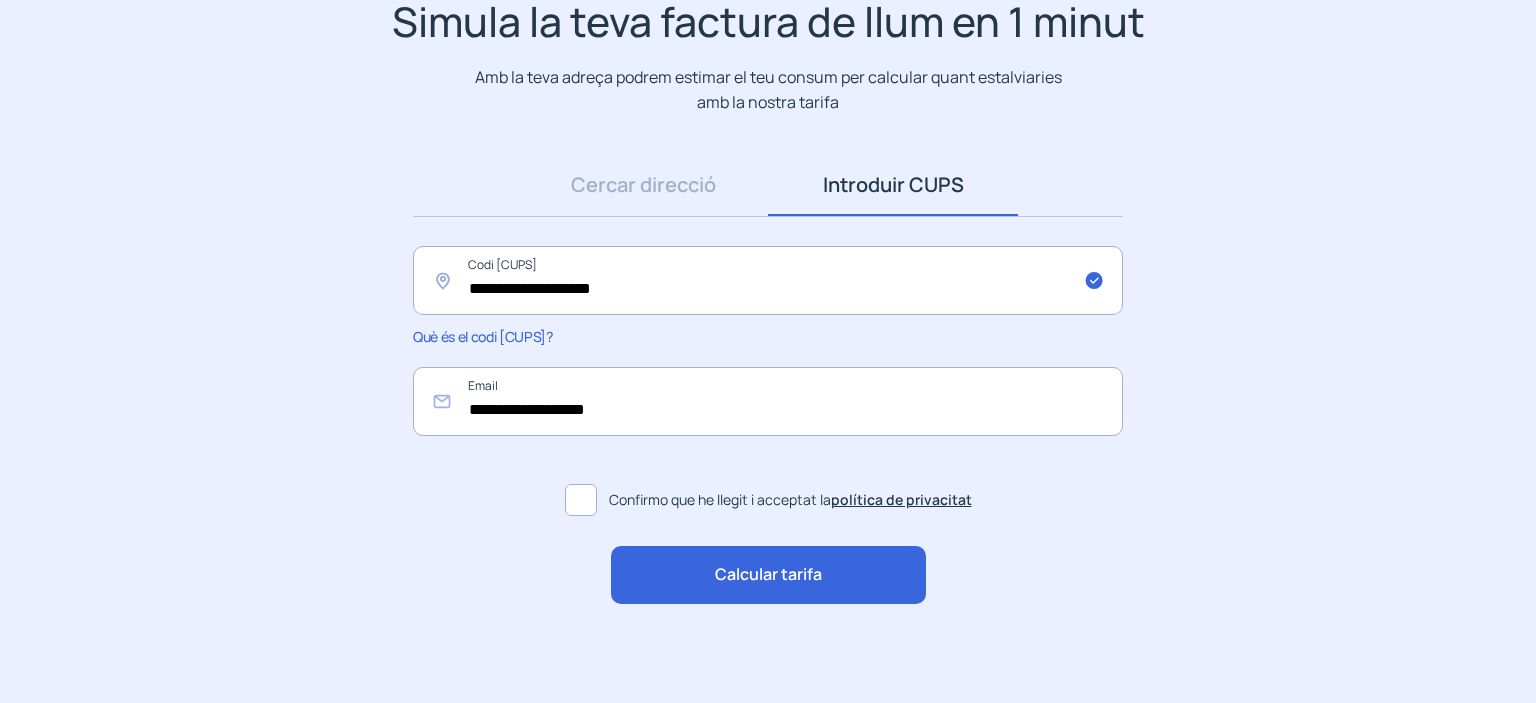 click on "Calcular tarifa" at bounding box center [768, 575] 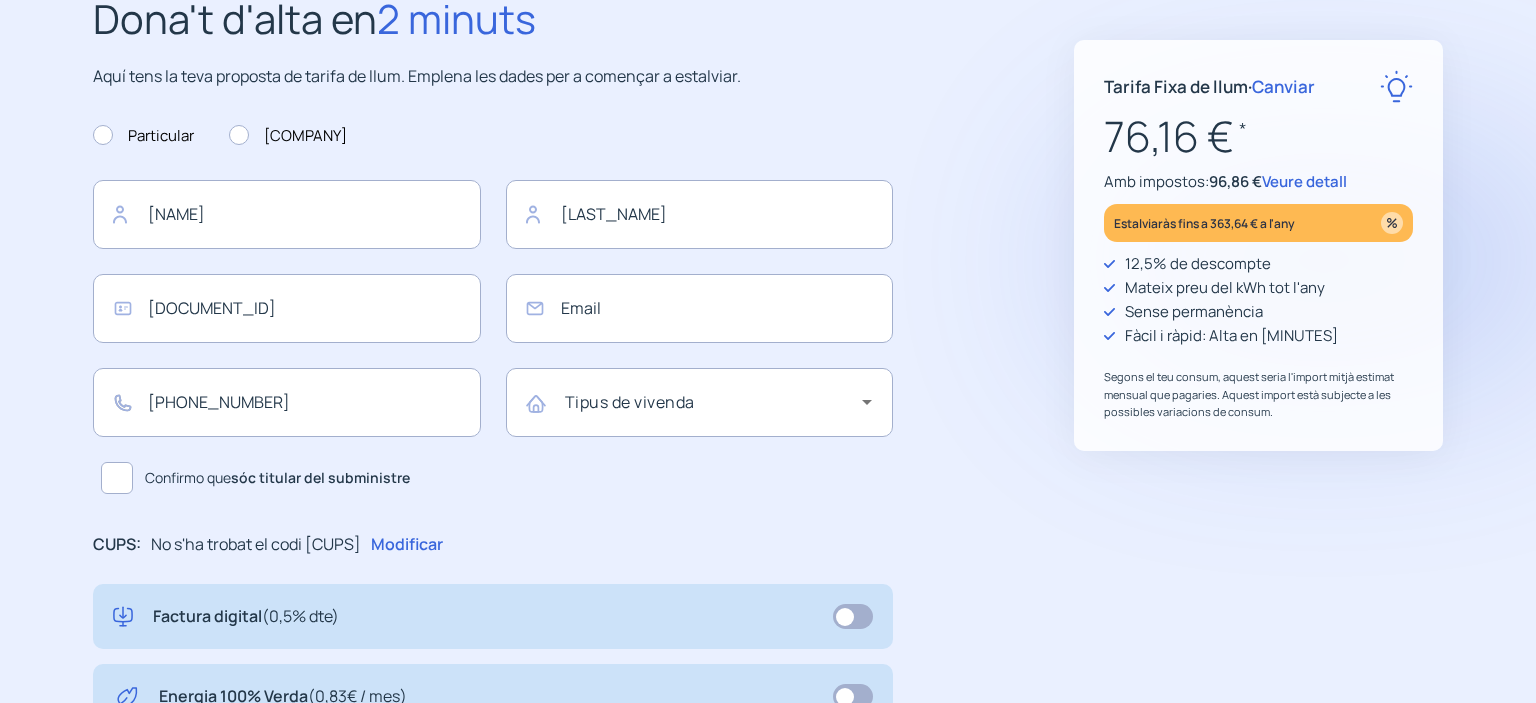 scroll, scrollTop: 0, scrollLeft: 0, axis: both 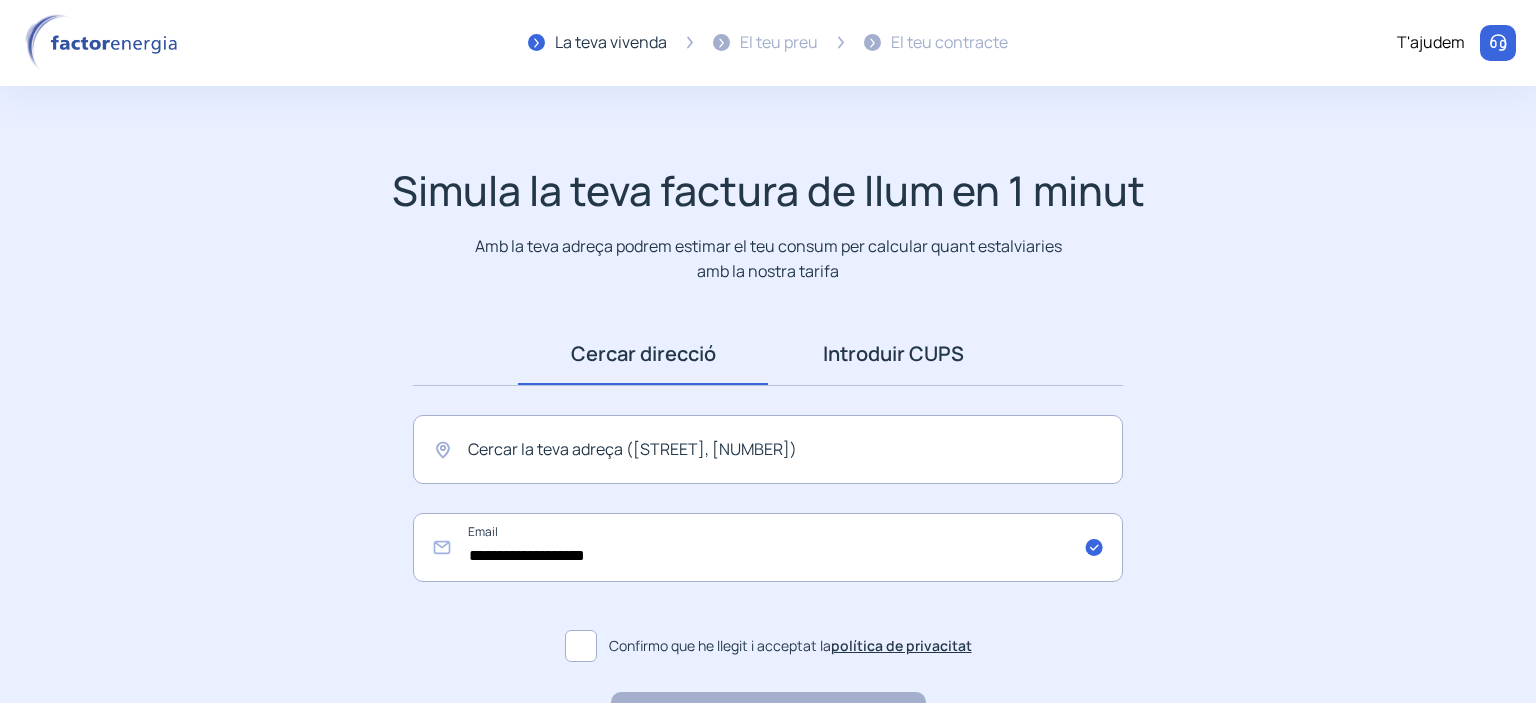 click on "Introduir CUPS" at bounding box center [893, 354] 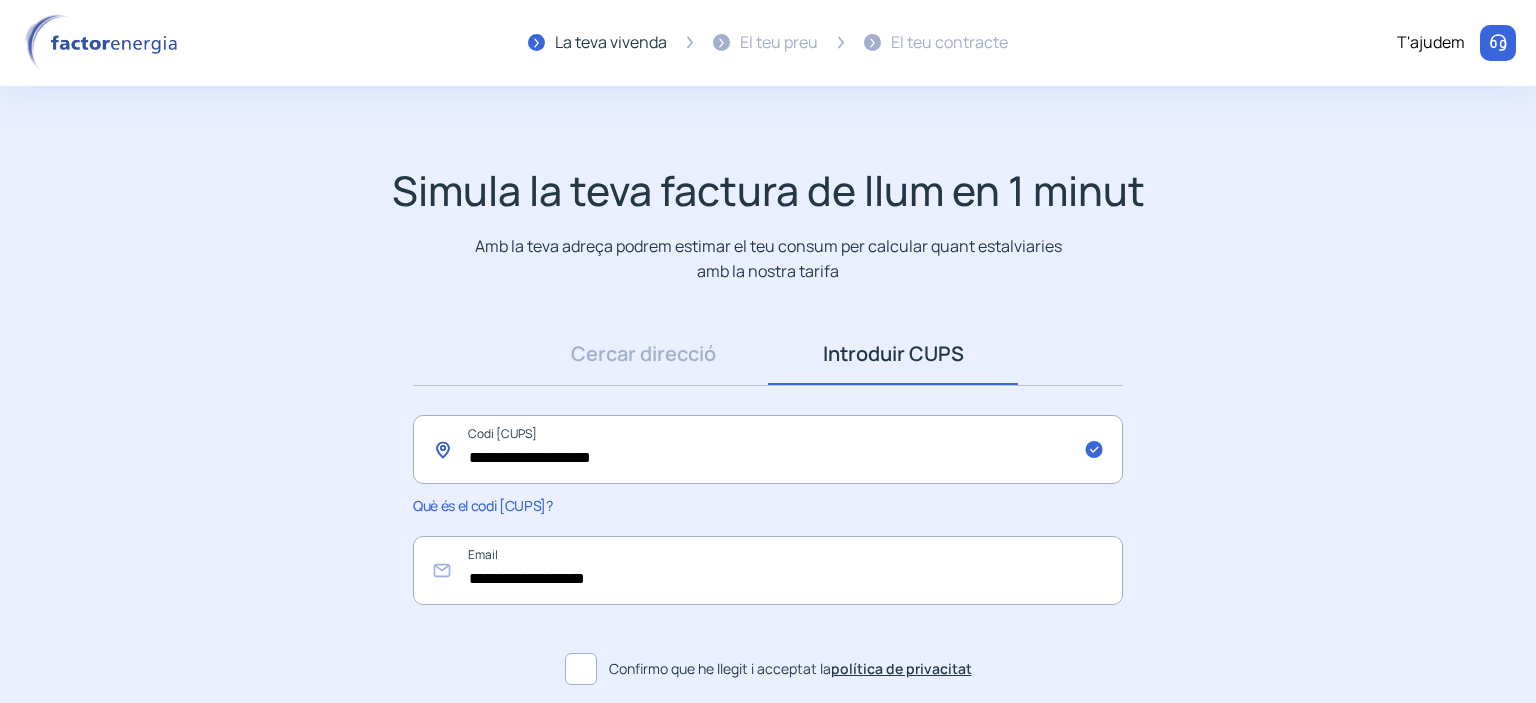 drag, startPoint x: 684, startPoint y: 452, endPoint x: 288, endPoint y: 457, distance: 396.03156 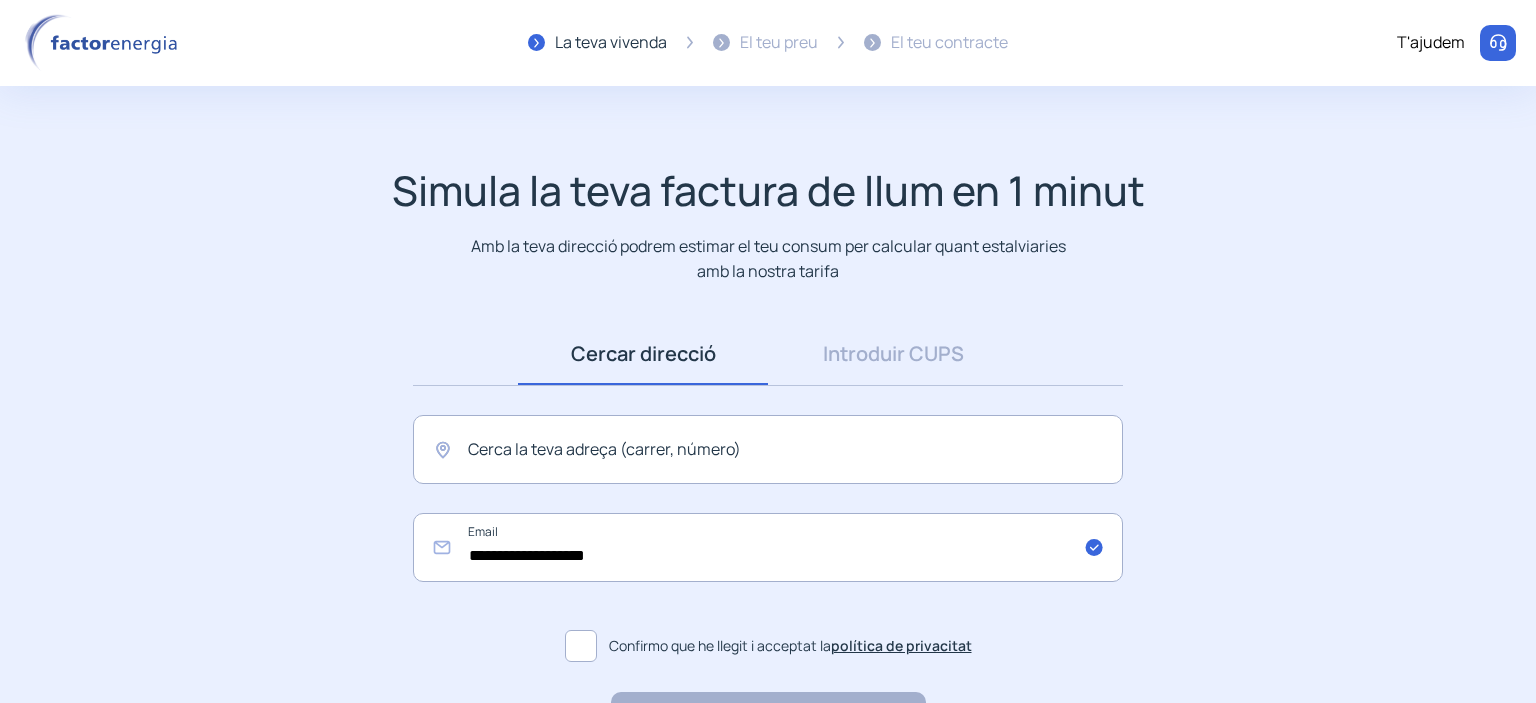 scroll, scrollTop: 0, scrollLeft: 0, axis: both 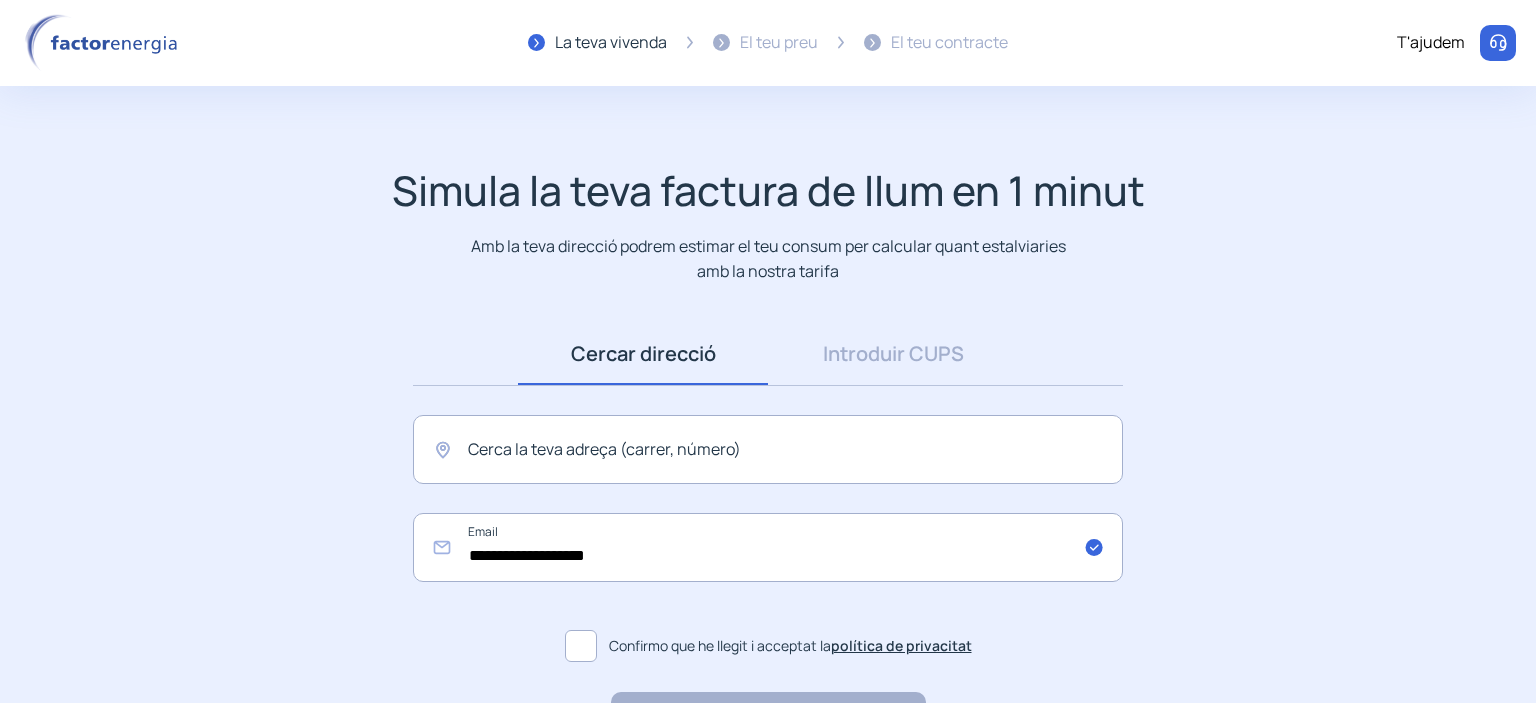 drag, startPoint x: 857, startPoint y: 360, endPoint x: 837, endPoint y: 393, distance: 38.587563 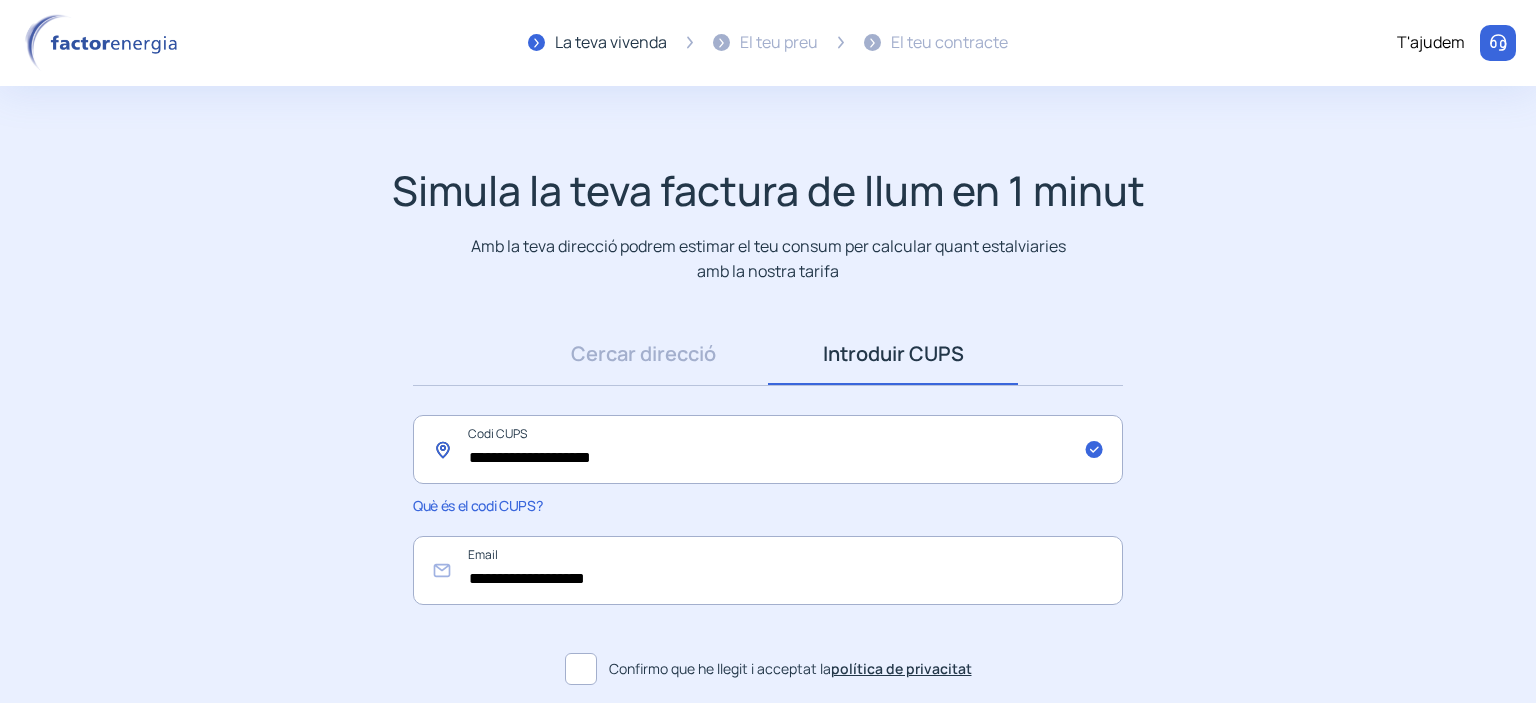 click on "**********" at bounding box center (768, 449) 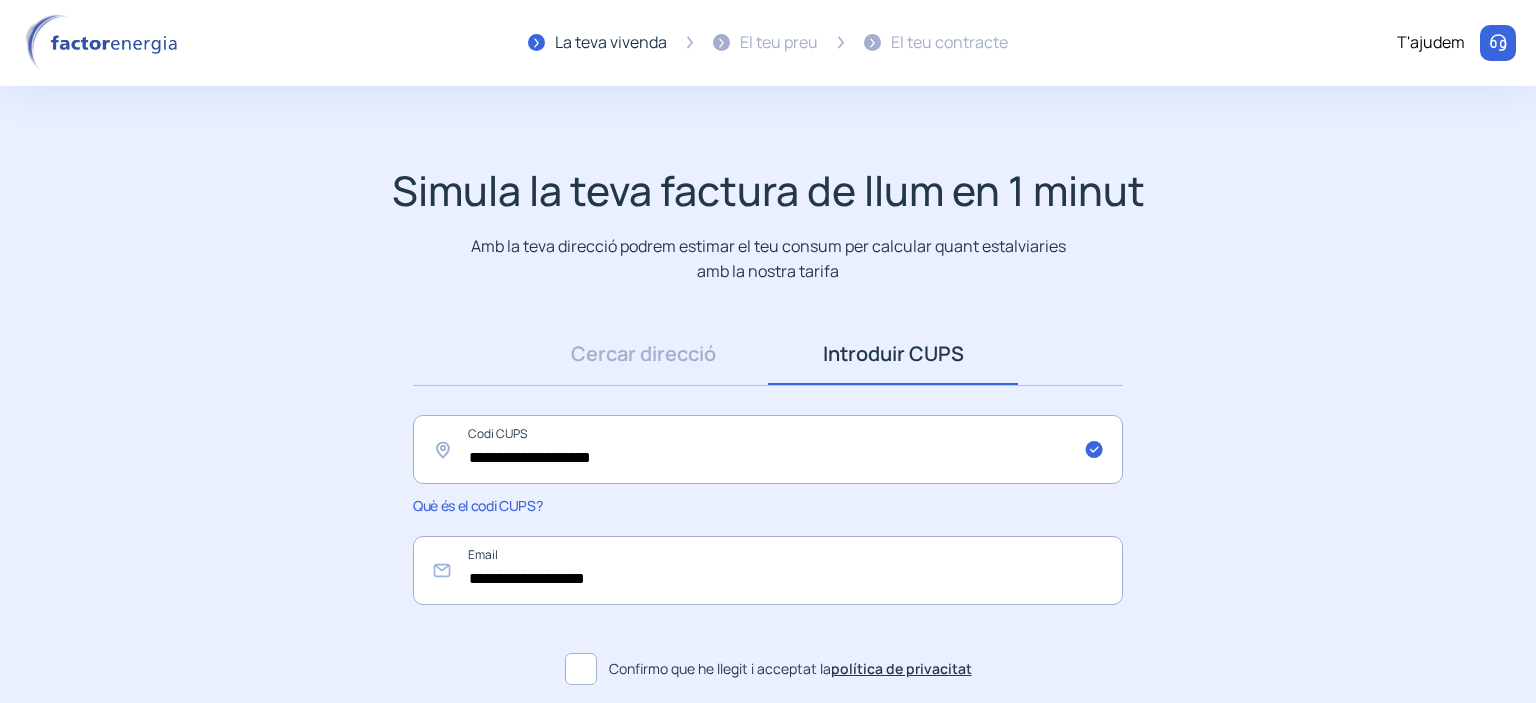 drag, startPoint x: 574, startPoint y: 664, endPoint x: 585, endPoint y: 657, distance: 13.038404 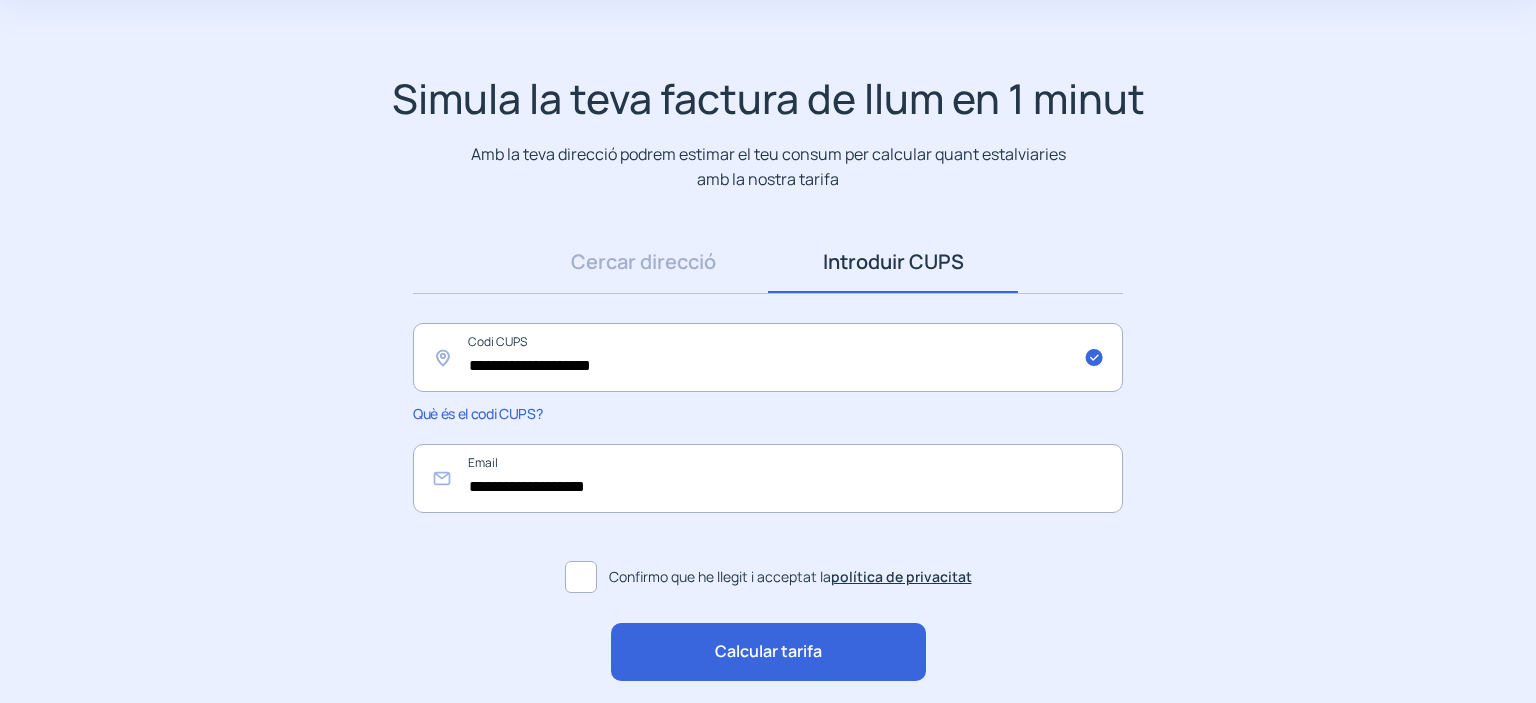 scroll, scrollTop: 169, scrollLeft: 0, axis: vertical 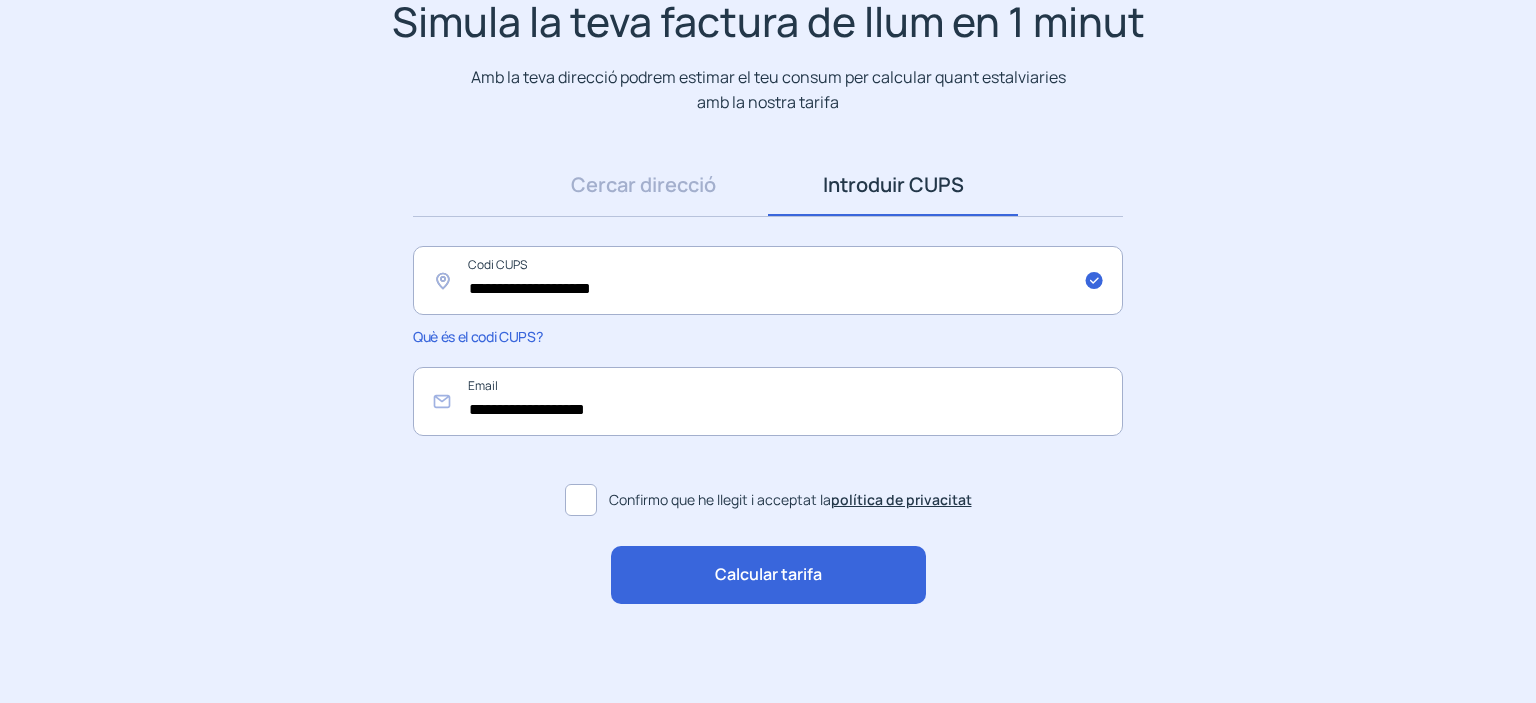 click on "Calcular tarifa" at bounding box center (768, 575) 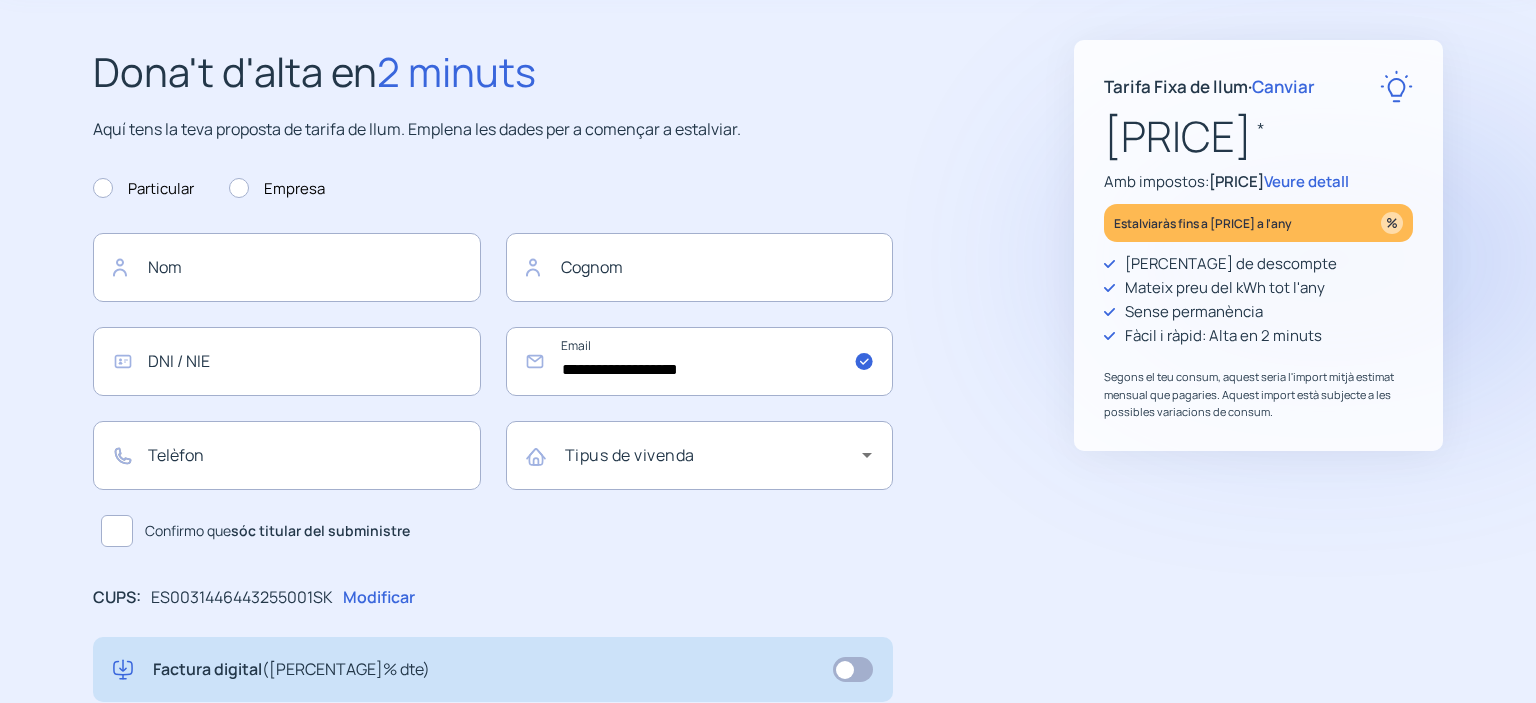 scroll, scrollTop: 0, scrollLeft: 0, axis: both 